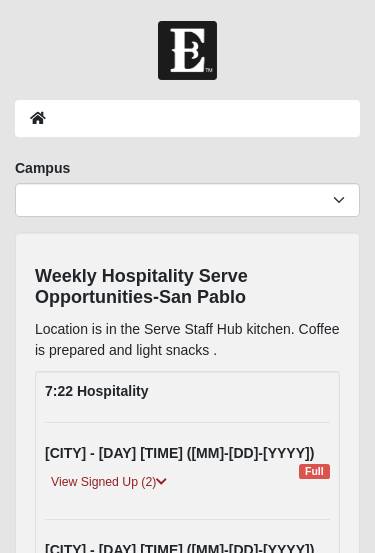 scroll, scrollTop: 6, scrollLeft: 0, axis: vertical 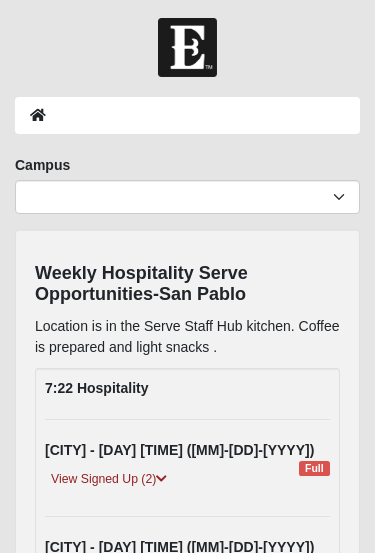 click at bounding box center [187, 116] 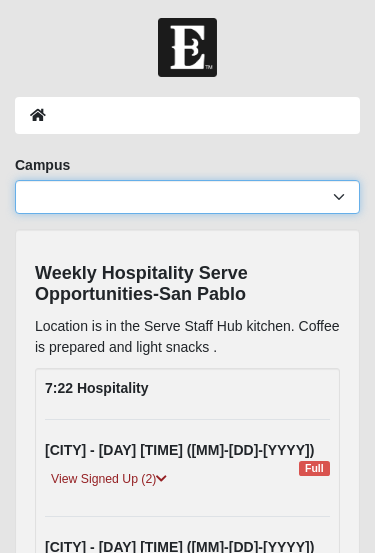 click on "Arlington
Baymeadows
Eleven22 Online
Fleming Island
Jesup
Mandarin
North Jax
Orange Park
Outpost
Palatka (Coming Soon)
Ponte Vedra
San Pablo
St. Johns
St. Augustine (Coming Soon)
Wildlight
NONE" at bounding box center (187, 198) 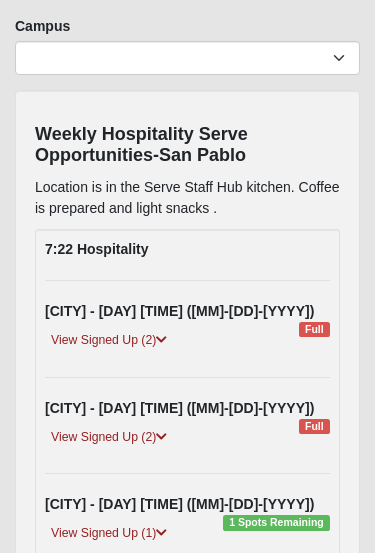 scroll, scrollTop: 150, scrollLeft: 0, axis: vertical 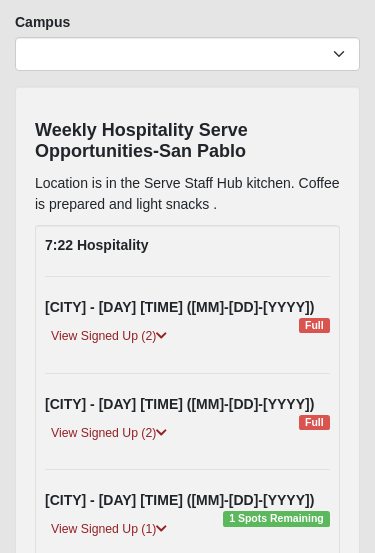 click on "View Signed Up (2)" at bounding box center (109, 433) 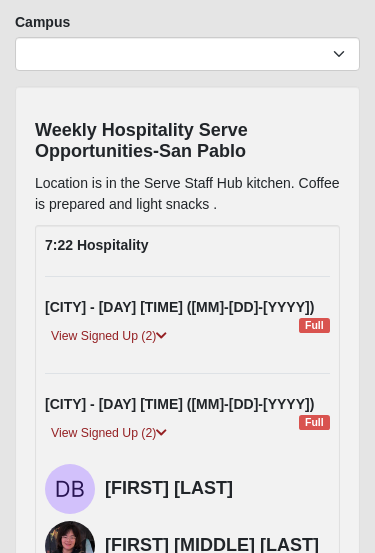 click on "View Signed Up (2)" at bounding box center [109, 336] 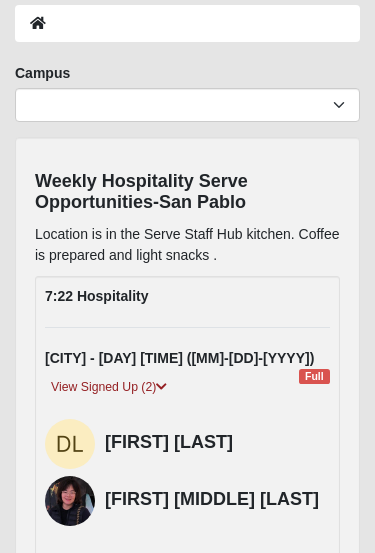 scroll, scrollTop: 0, scrollLeft: 0, axis: both 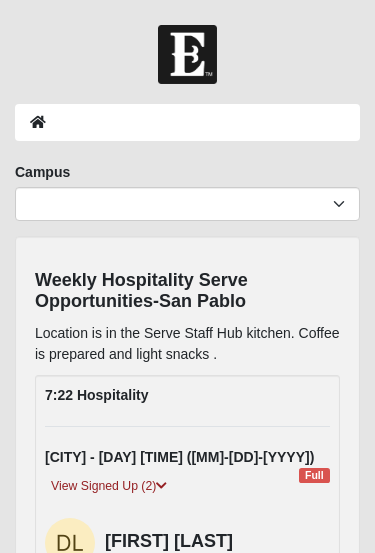 click at bounding box center (187, 54) 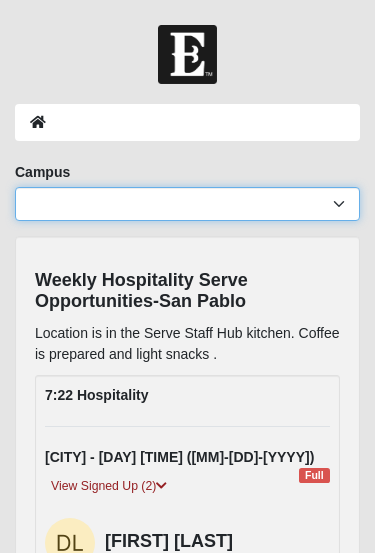 click on "Arlington
Baymeadows
Eleven22 Online
Fleming Island
Jesup
Mandarin
North Jax
Orange Park
Outpost
Palatka (Coming Soon)
Ponte Vedra
San Pablo
St. Johns
St. Augustine (Coming Soon)
Wildlight
NONE" at bounding box center (187, 204) 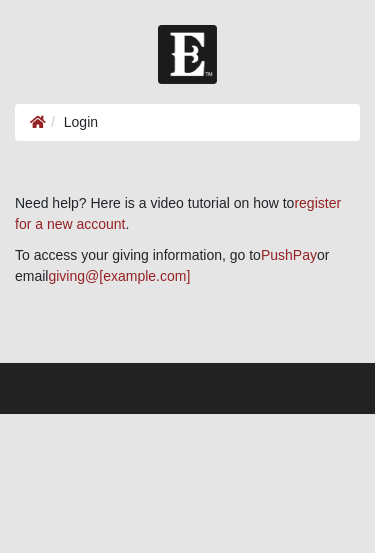 scroll, scrollTop: 0, scrollLeft: 0, axis: both 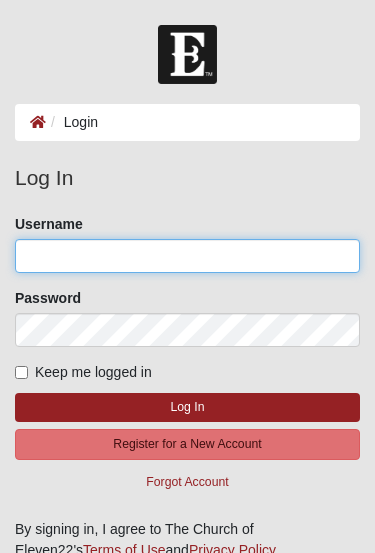 click on "Username" 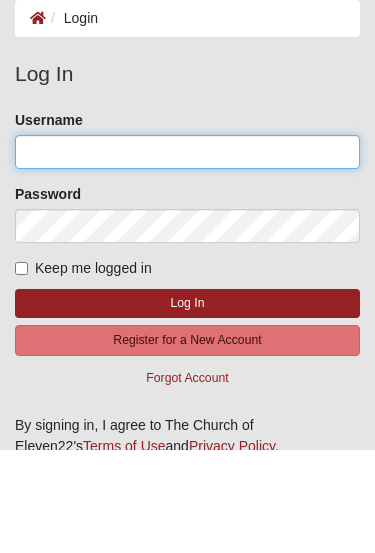 type on "GreatCook" 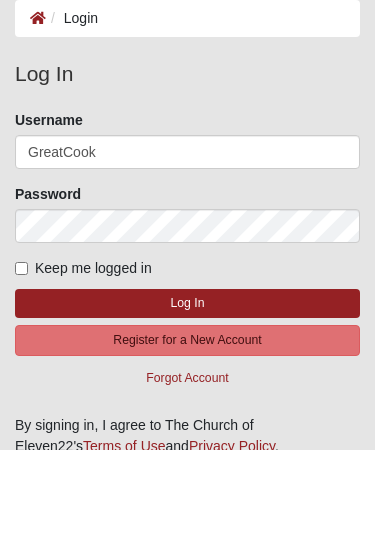 click on "Log In" 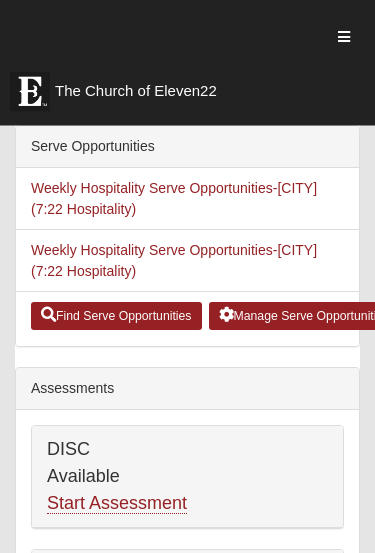 scroll, scrollTop: 757, scrollLeft: 0, axis: vertical 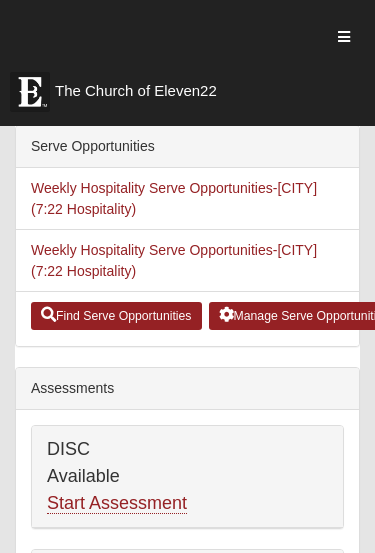 click on "Find Serve Opportunities" at bounding box center [116, 316] 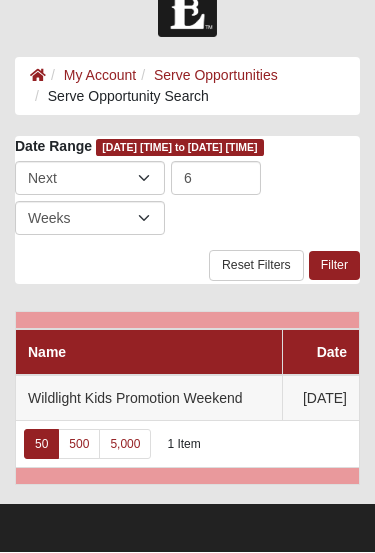 scroll, scrollTop: 49, scrollLeft: 0, axis: vertical 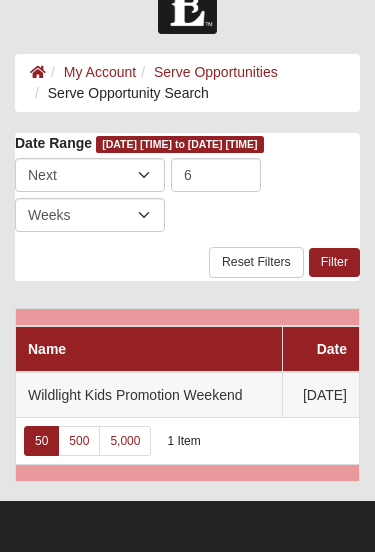 click on "Name" at bounding box center (47, 350) 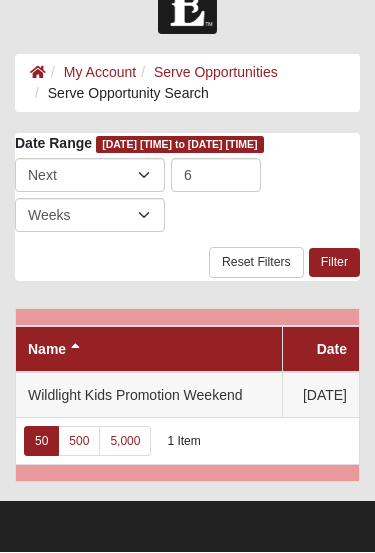 click on "Name" at bounding box center (47, 350) 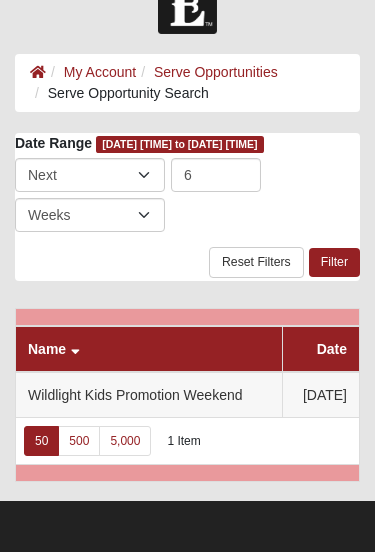 click on "Wildlight Kids Promotion Weekend" at bounding box center (149, 396) 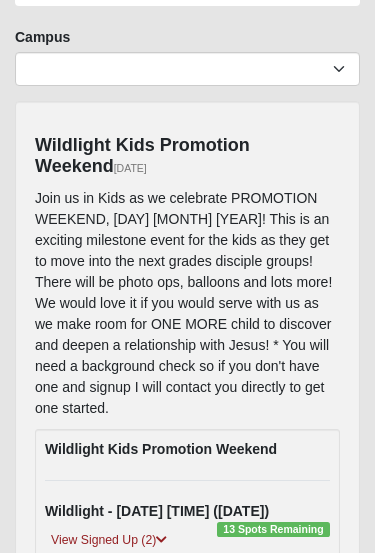 scroll, scrollTop: 137, scrollLeft: 0, axis: vertical 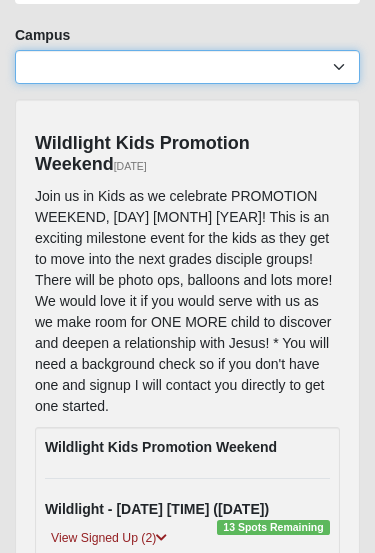 click on "Arlington
Baymeadows
Eleven22 Online
Fleming Island
Jesup
Mandarin
North Jax
Orange Park
Outpost
Palatka (Coming Soon)
Ponte Vedra
San Pablo
St. Johns
St. Augustine (Coming Soon)
Wildlight
NONE" at bounding box center [187, 67] 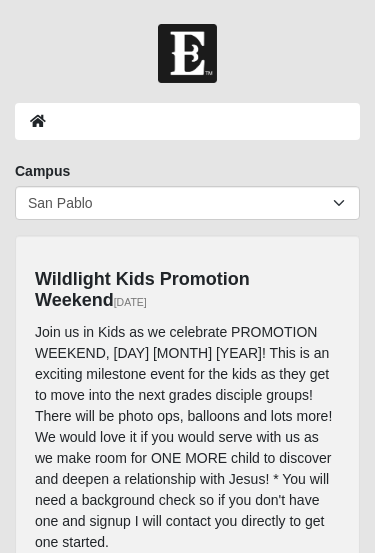 scroll, scrollTop: 0, scrollLeft: 0, axis: both 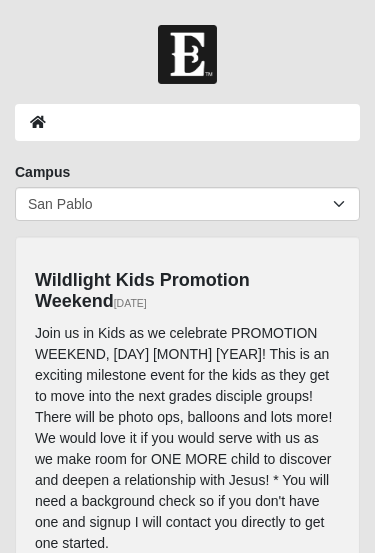 click at bounding box center [187, 122] 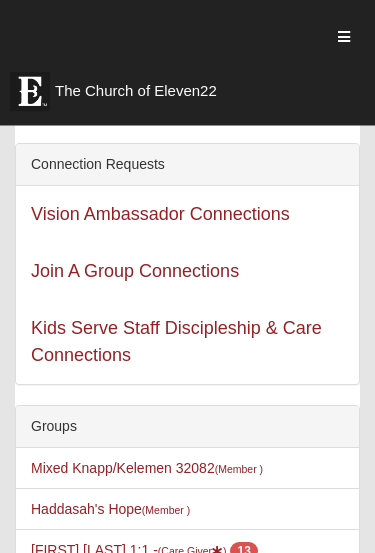 scroll, scrollTop: 147, scrollLeft: 0, axis: vertical 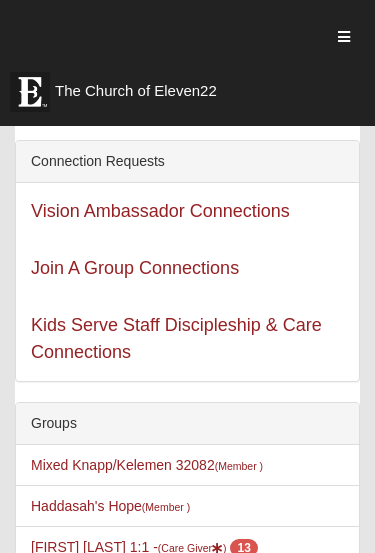 click on "Join A Group Connections" at bounding box center (135, 268) 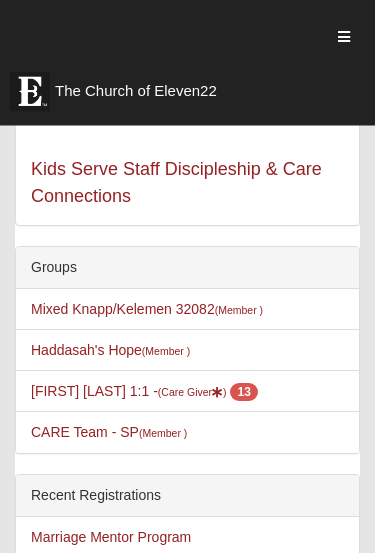 scroll, scrollTop: 303, scrollLeft: 0, axis: vertical 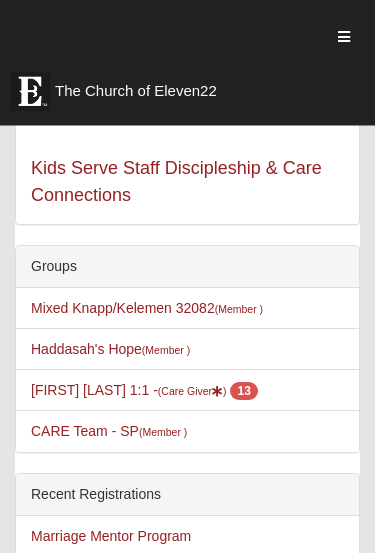 click on "Mixed Knapp/Kelemen 32082  (Member        )" at bounding box center (187, 309) 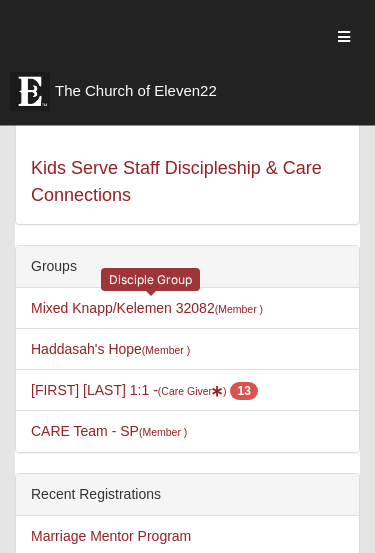 scroll, scrollTop: 304, scrollLeft: 0, axis: vertical 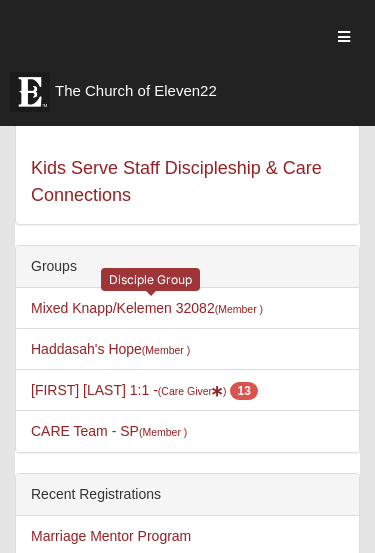 click on "(Member        )" at bounding box center [239, 309] 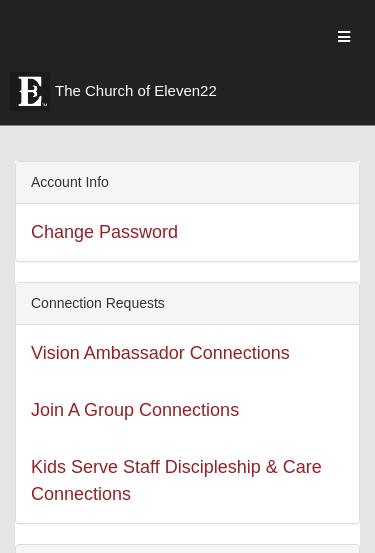 scroll, scrollTop: 0, scrollLeft: 0, axis: both 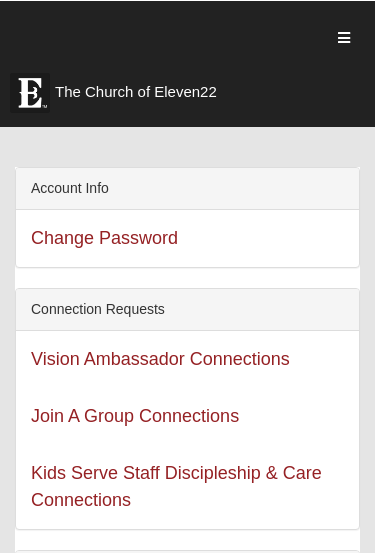click at bounding box center [344, 37] 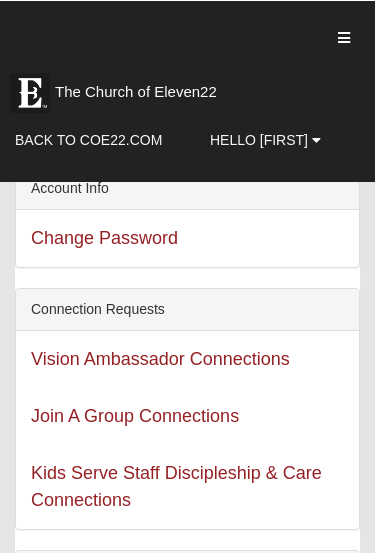 click on "Back to COE22.com" at bounding box center (88, 139) 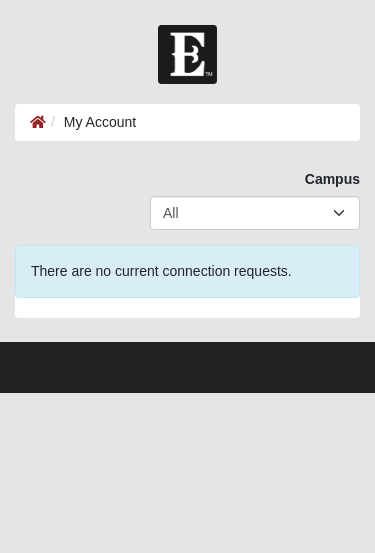 scroll, scrollTop: 0, scrollLeft: 0, axis: both 